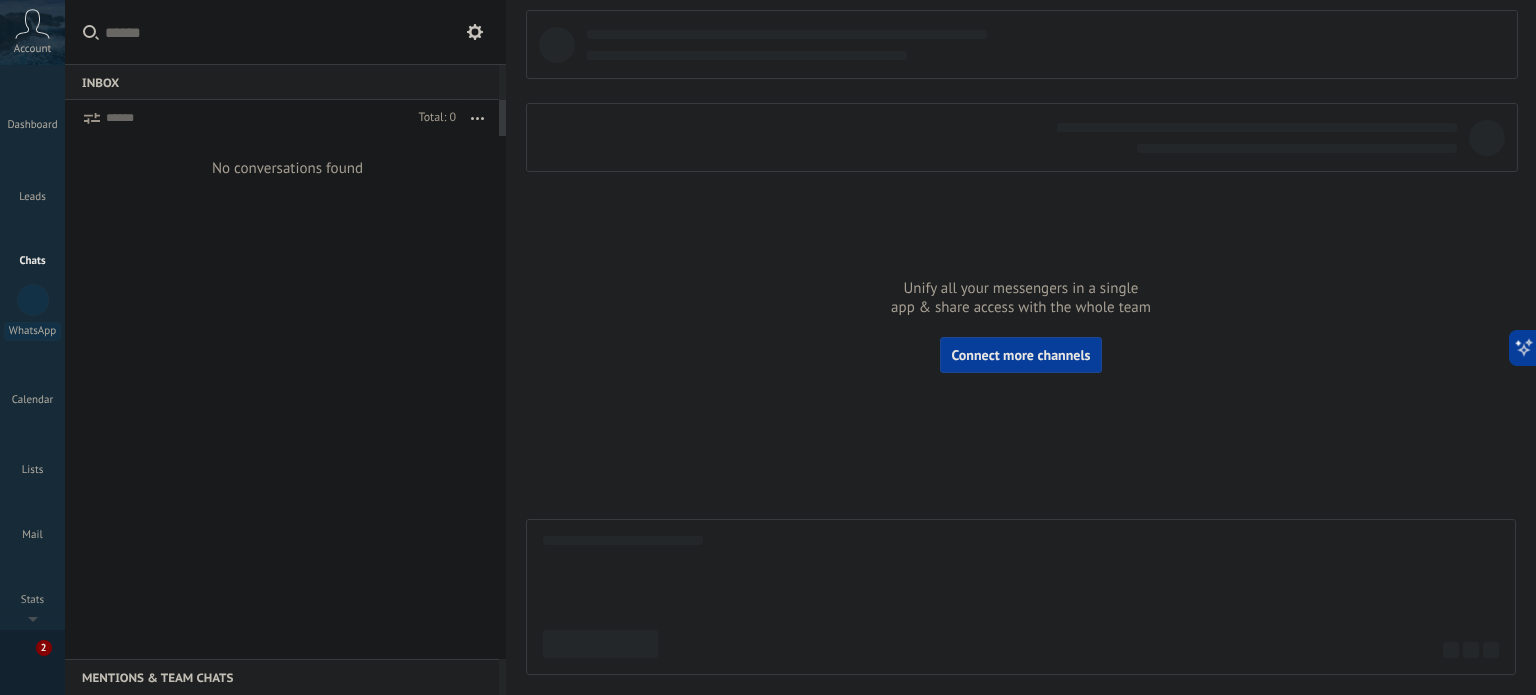 scroll, scrollTop: 0, scrollLeft: 0, axis: both 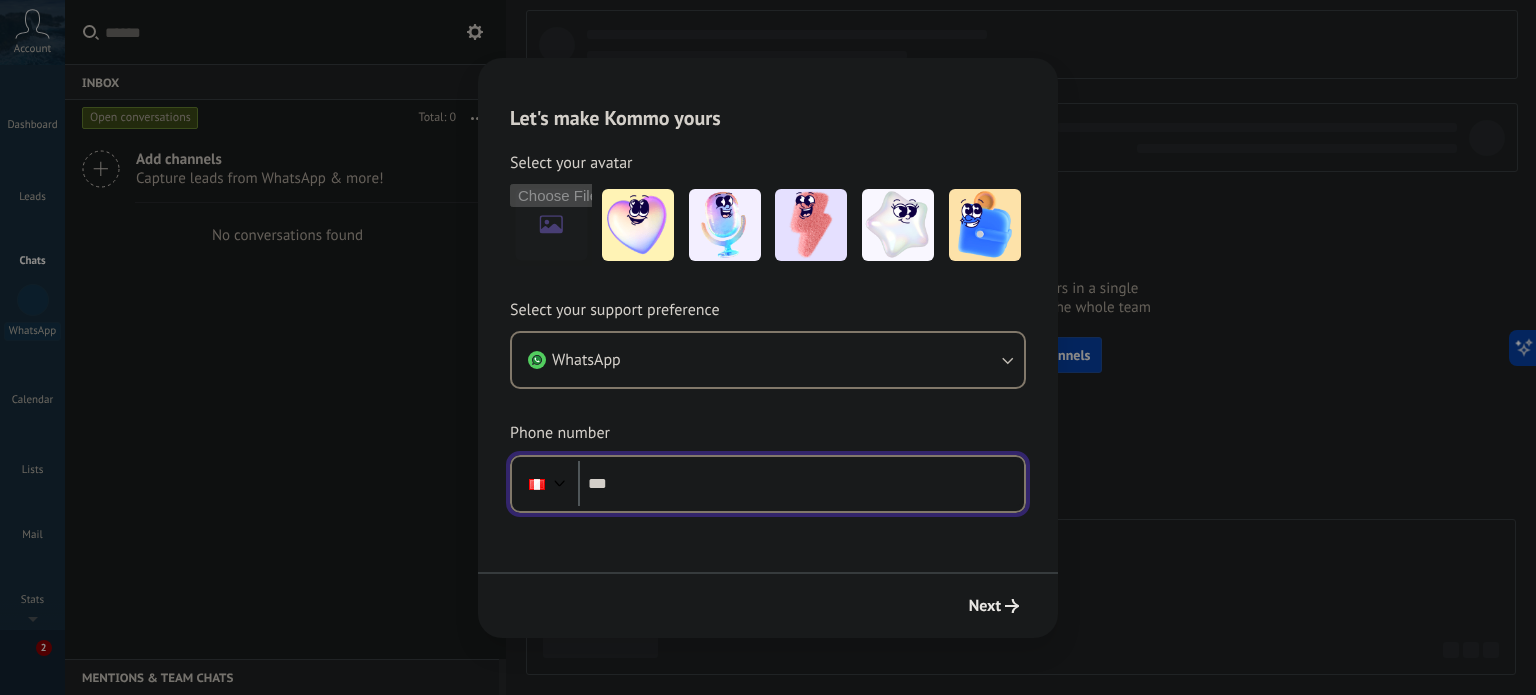 click on "***" at bounding box center (801, 484) 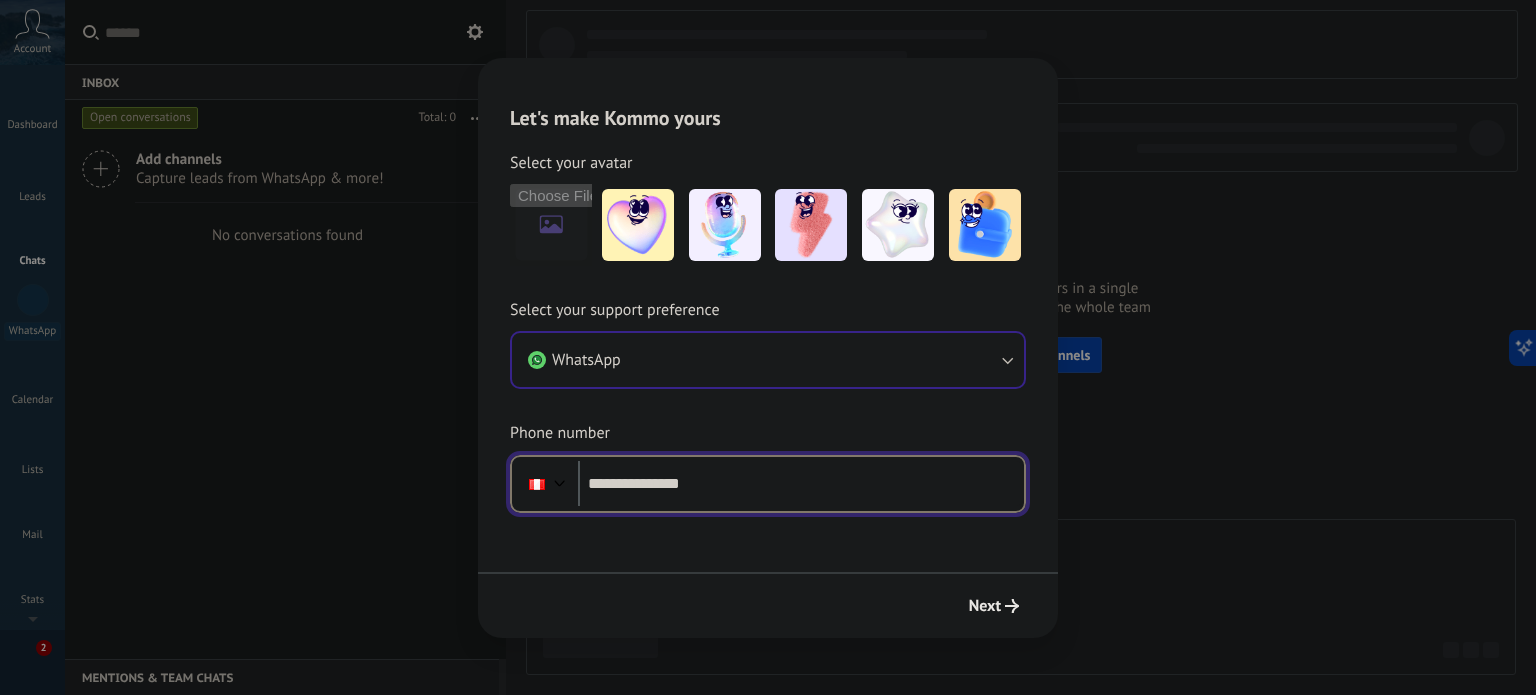 type on "**********" 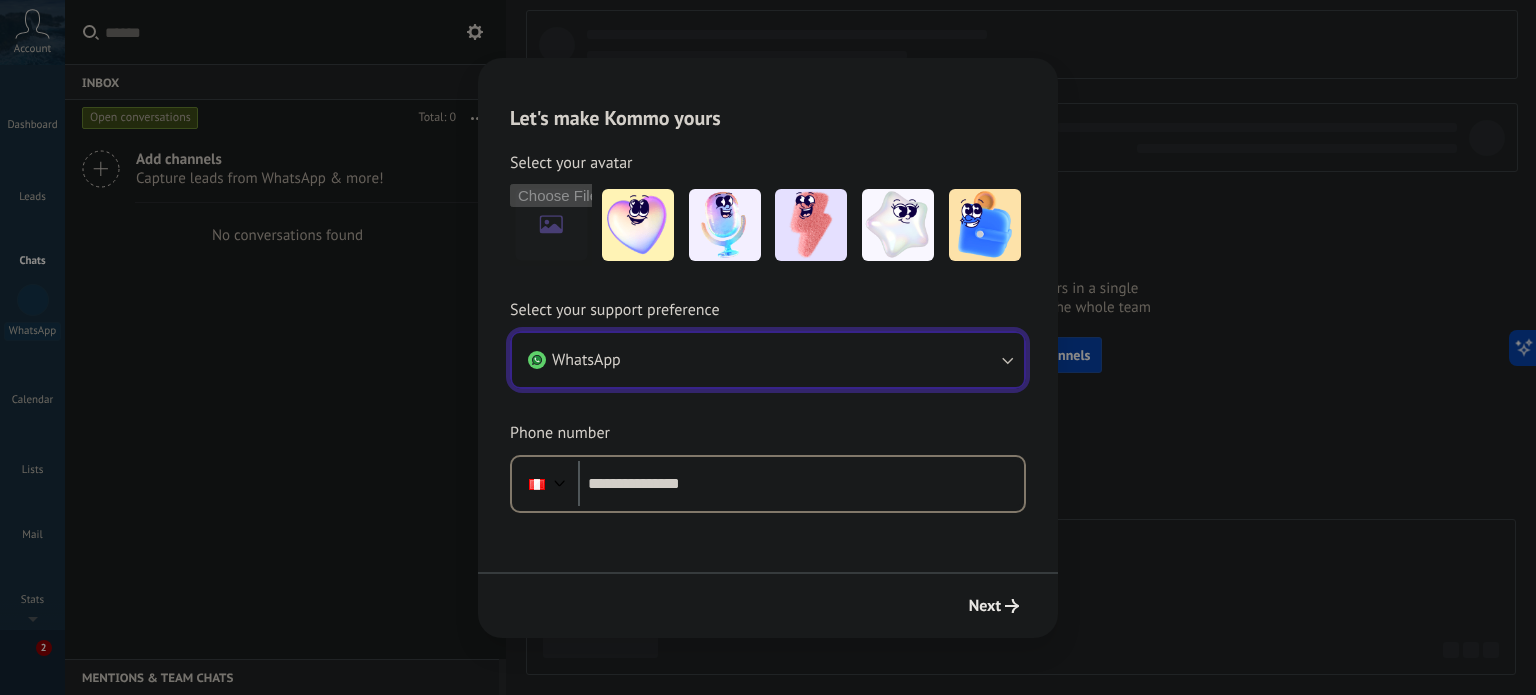 click on "WhatsApp" at bounding box center (768, 360) 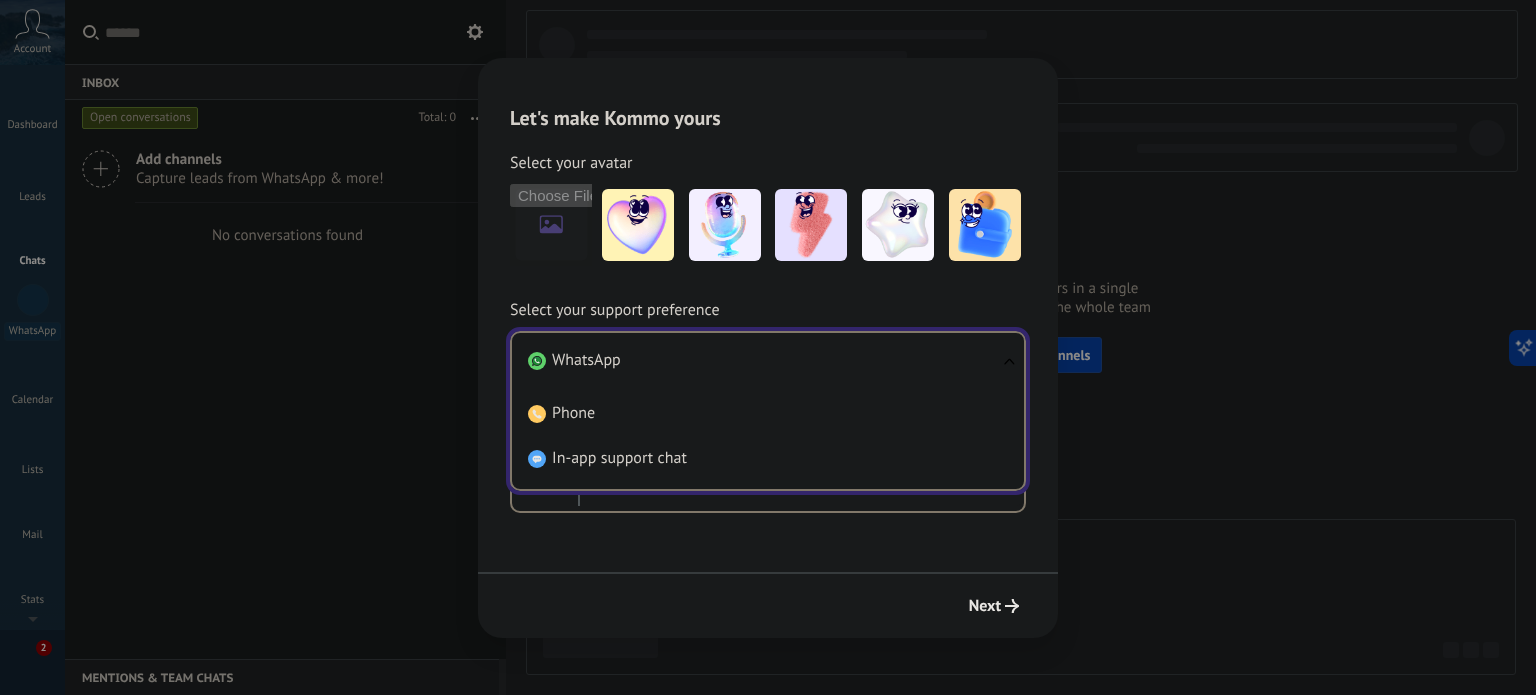scroll, scrollTop: 0, scrollLeft: 0, axis: both 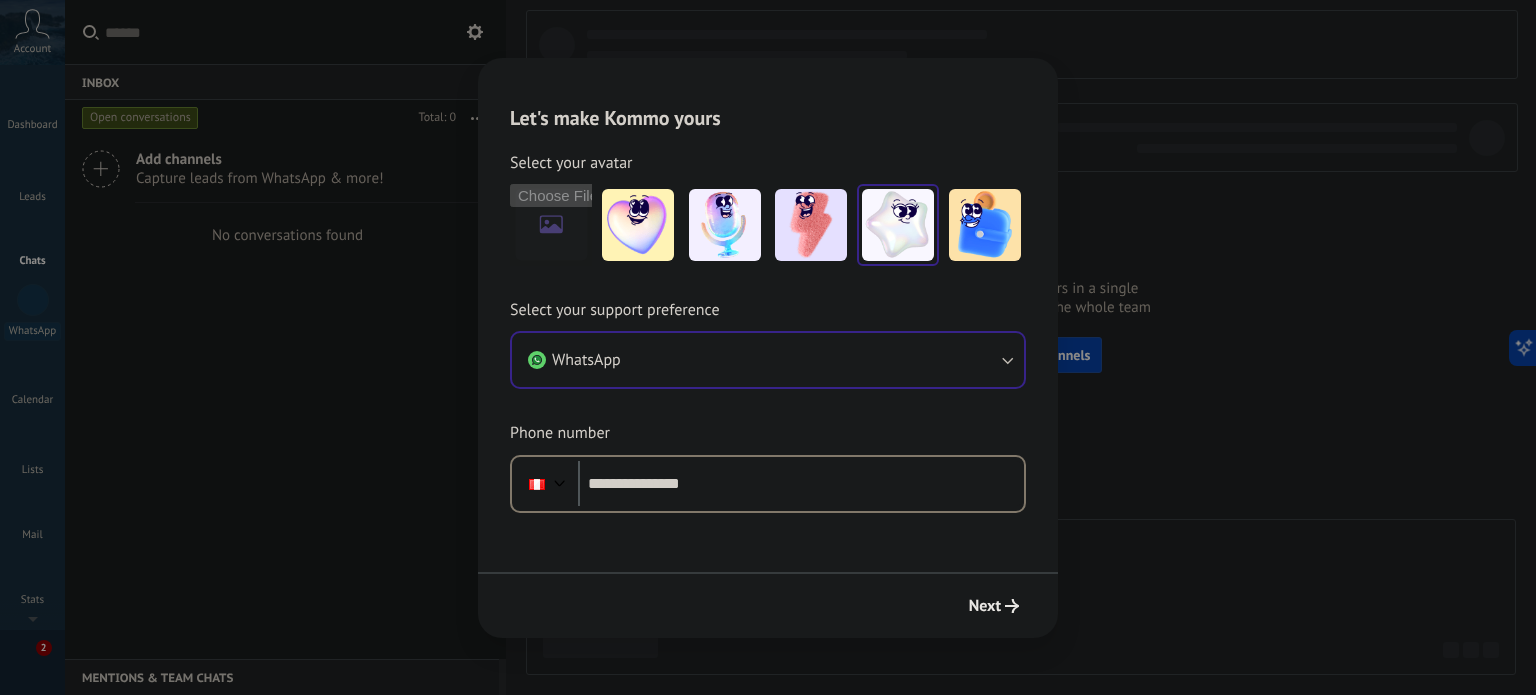 click at bounding box center (898, 225) 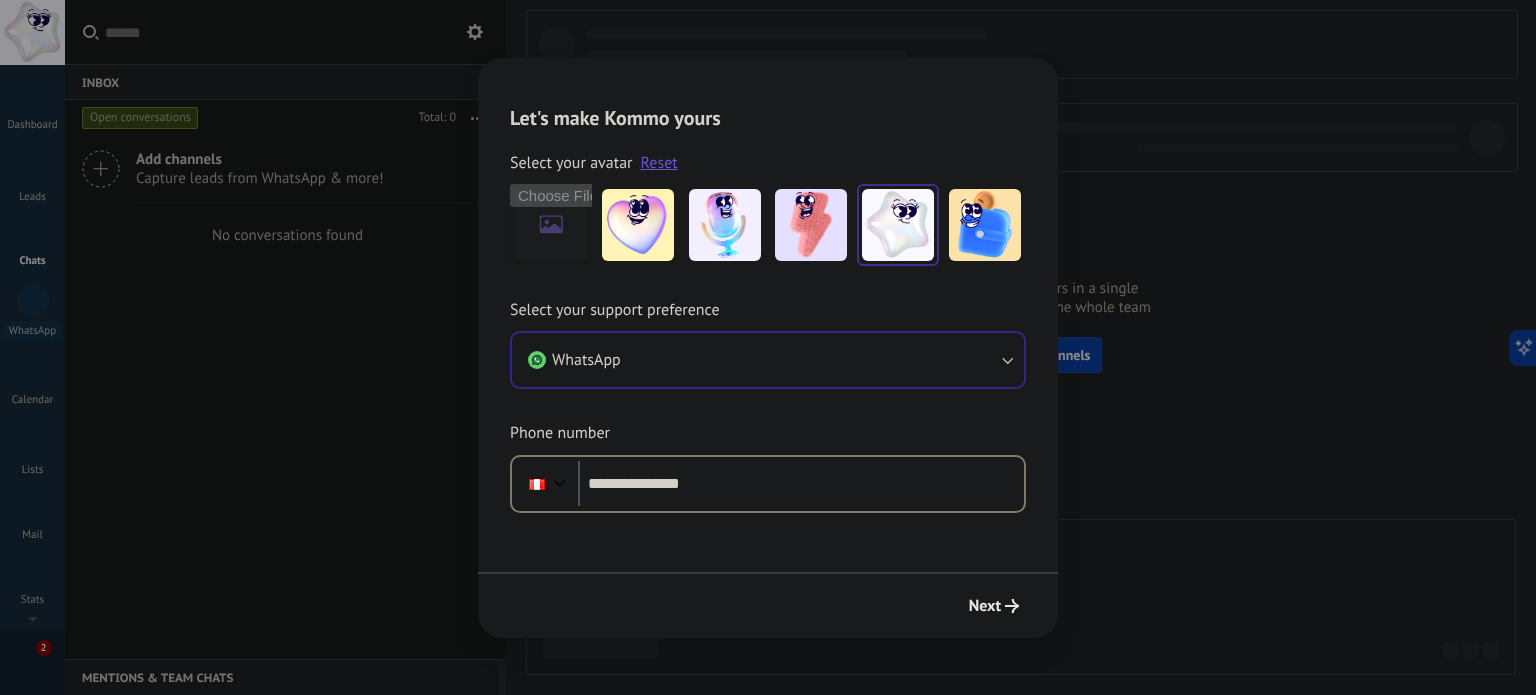 click at bounding box center (898, 225) 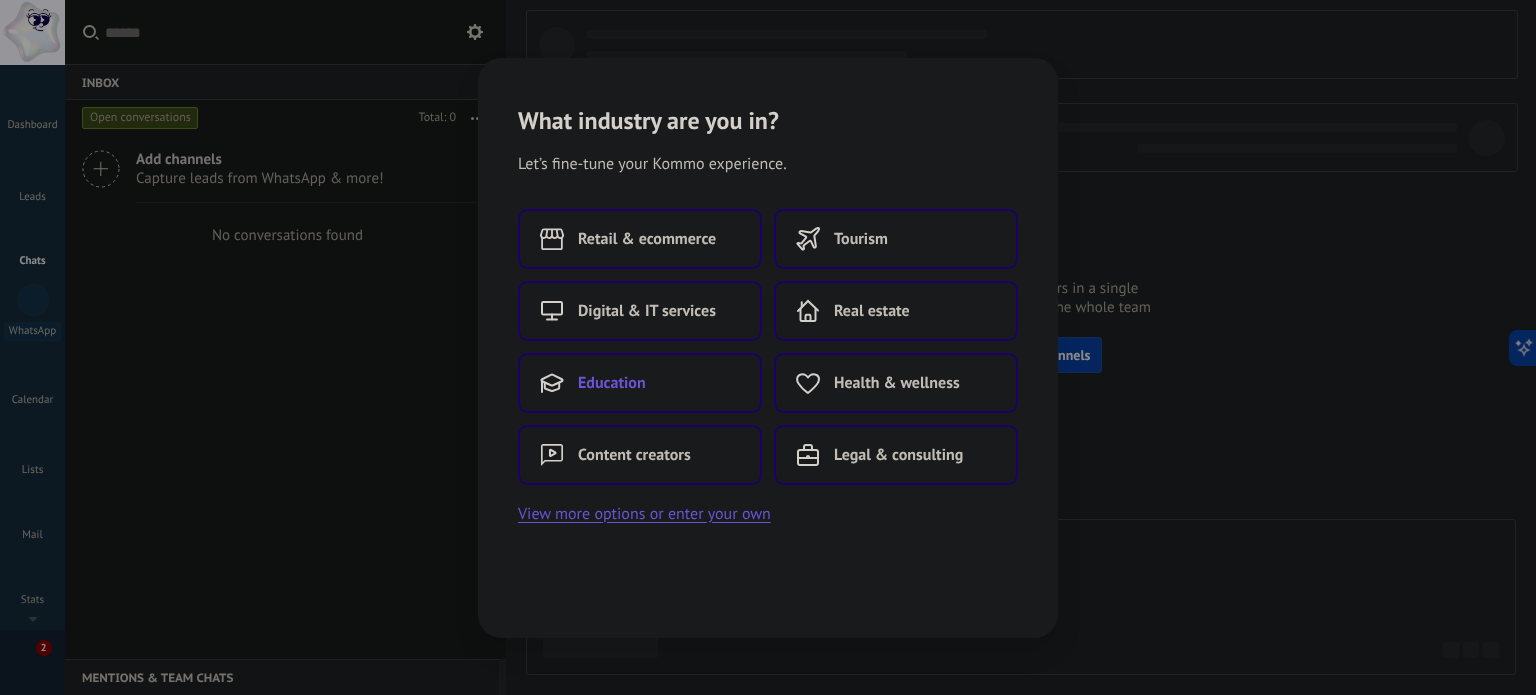 click on "Education" at bounding box center (640, 383) 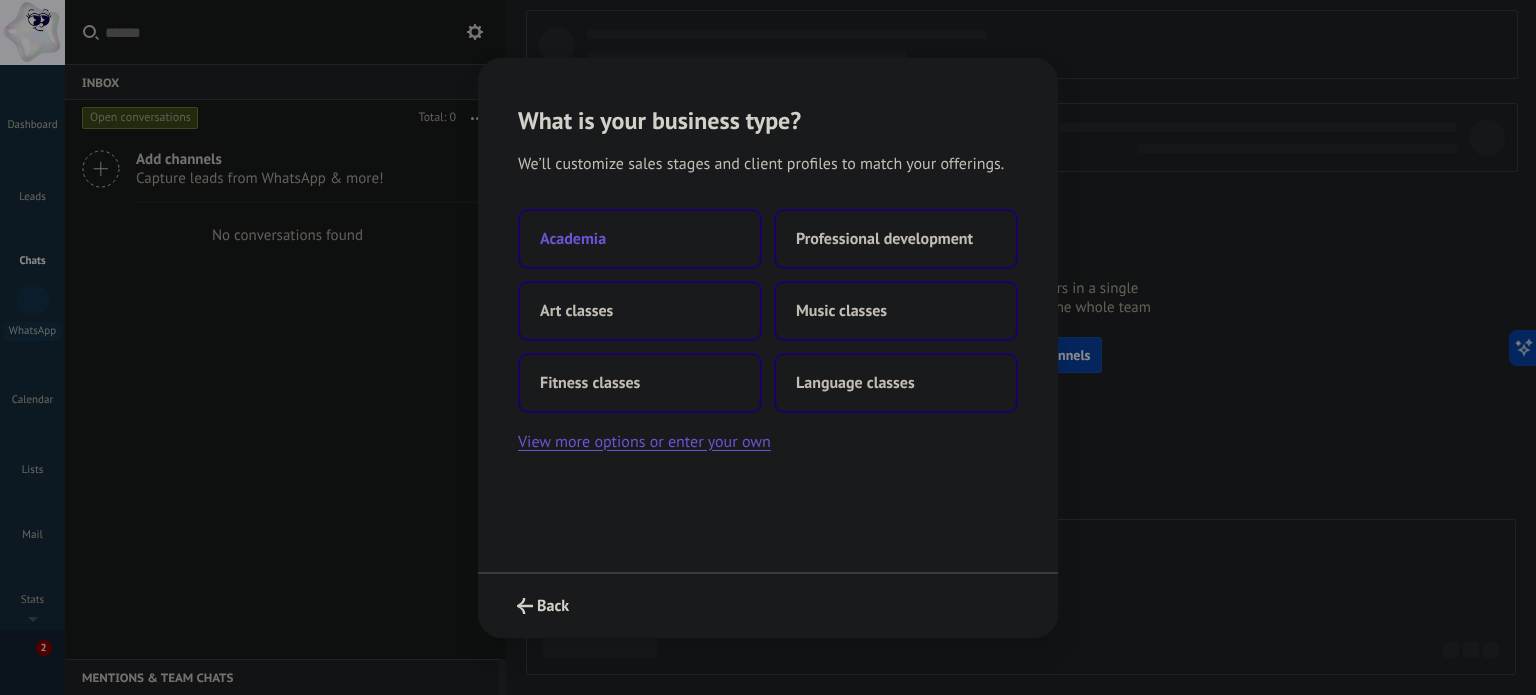 click on "Academia" at bounding box center (640, 239) 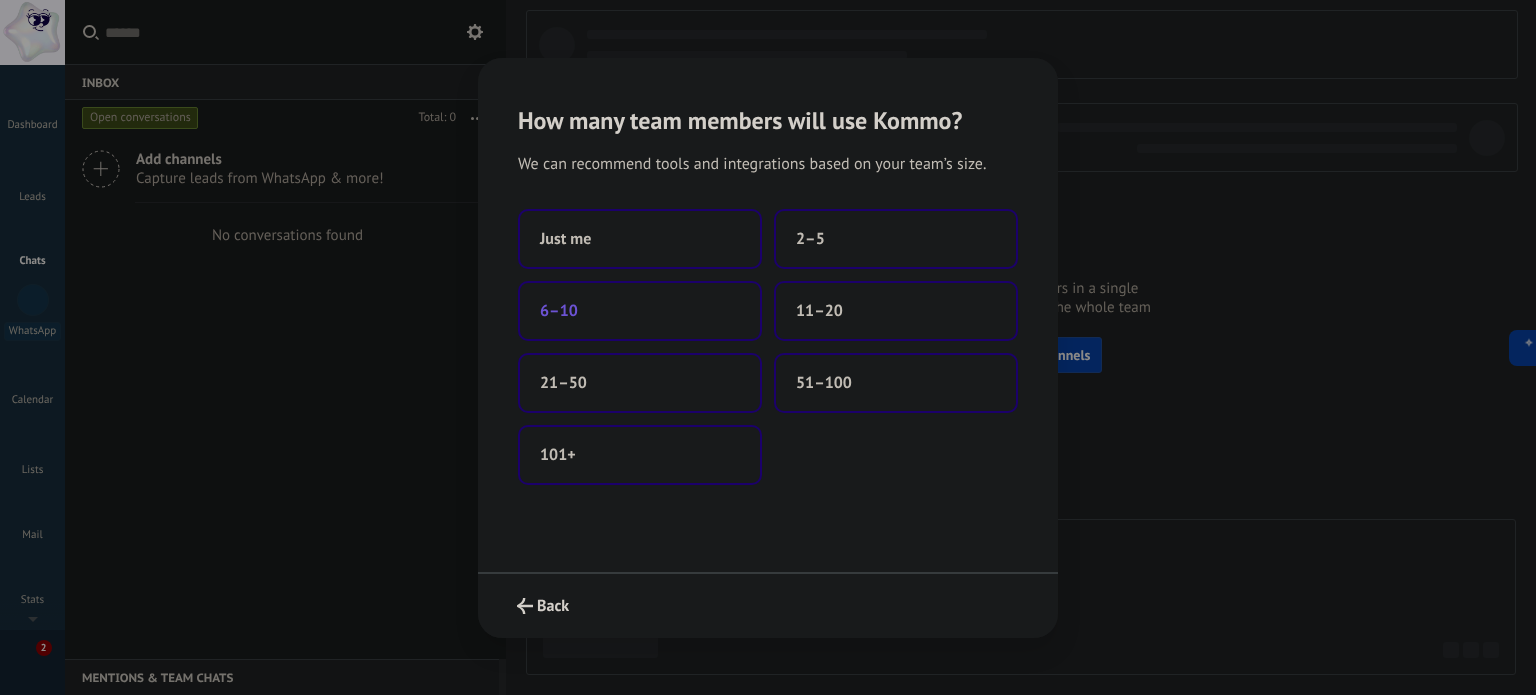 click on "6–10" at bounding box center (640, 311) 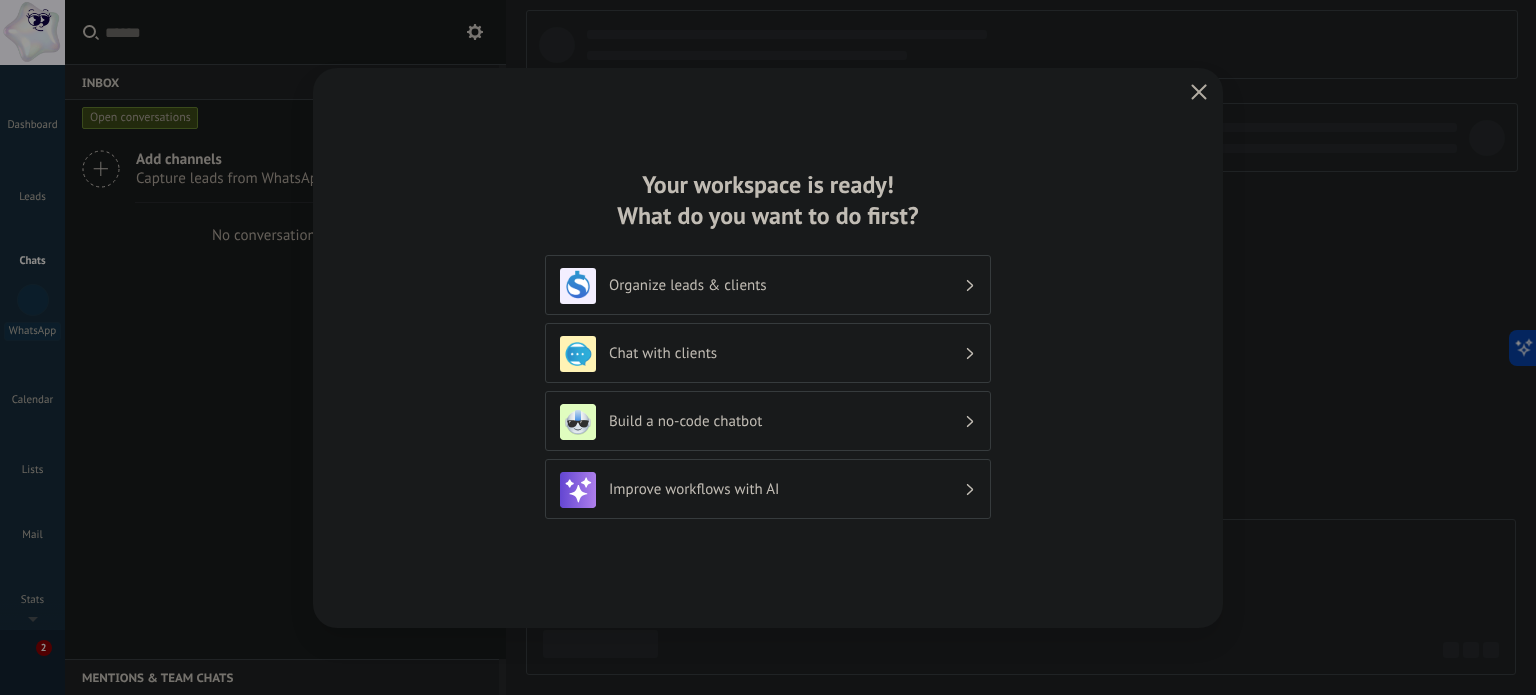 click on "Your workspace is ready!   What do you want to do first? Organize leads & clients Chat with clients Build a no-code chatbot Improve workflows with AI" at bounding box center (768, 348) 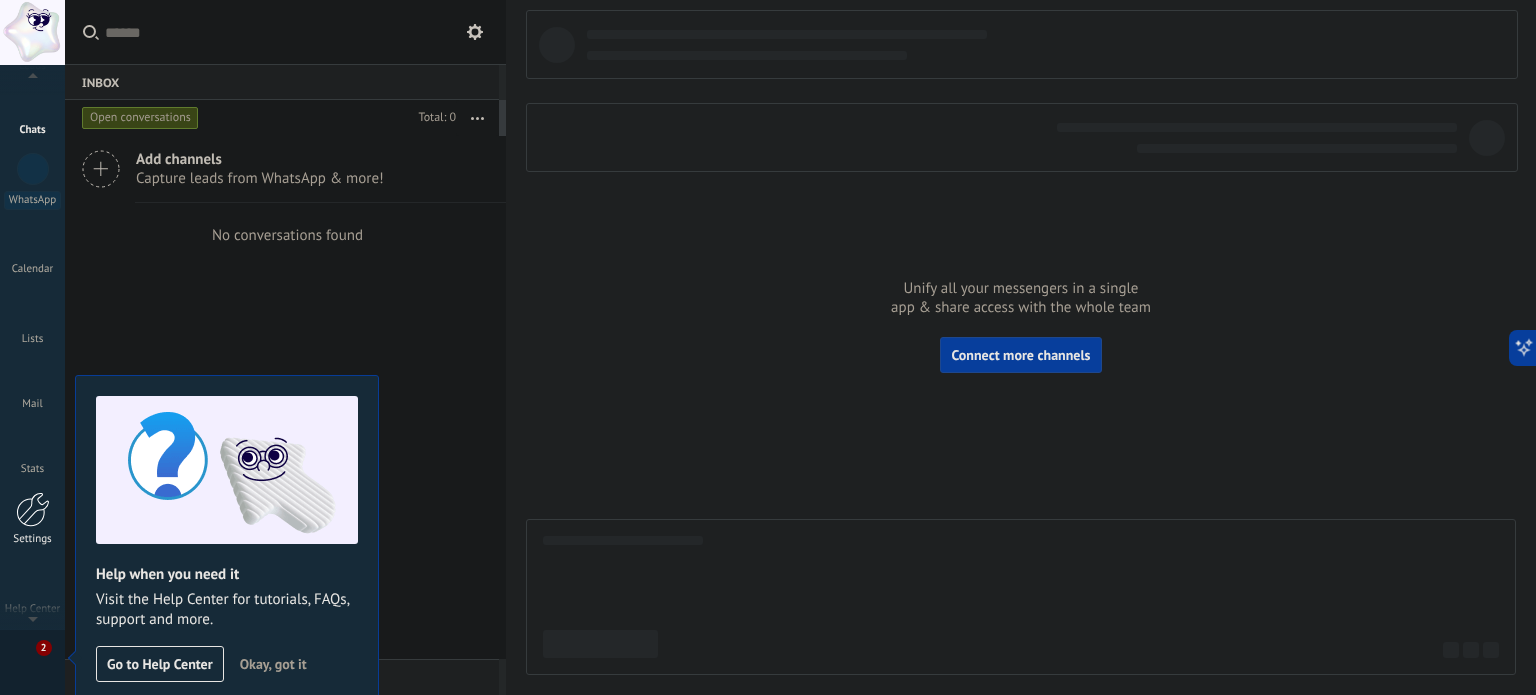 scroll, scrollTop: 136, scrollLeft: 0, axis: vertical 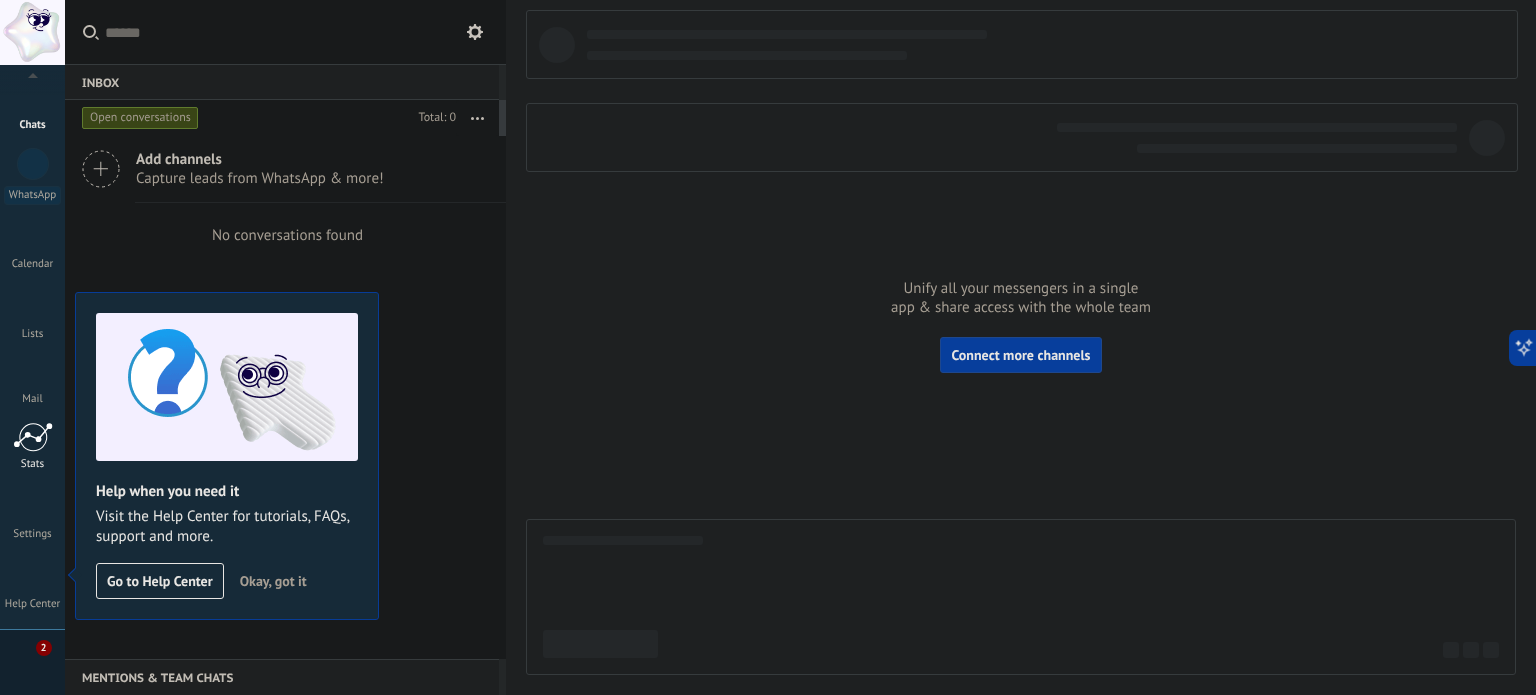 click on "Stats" at bounding box center (33, 464) 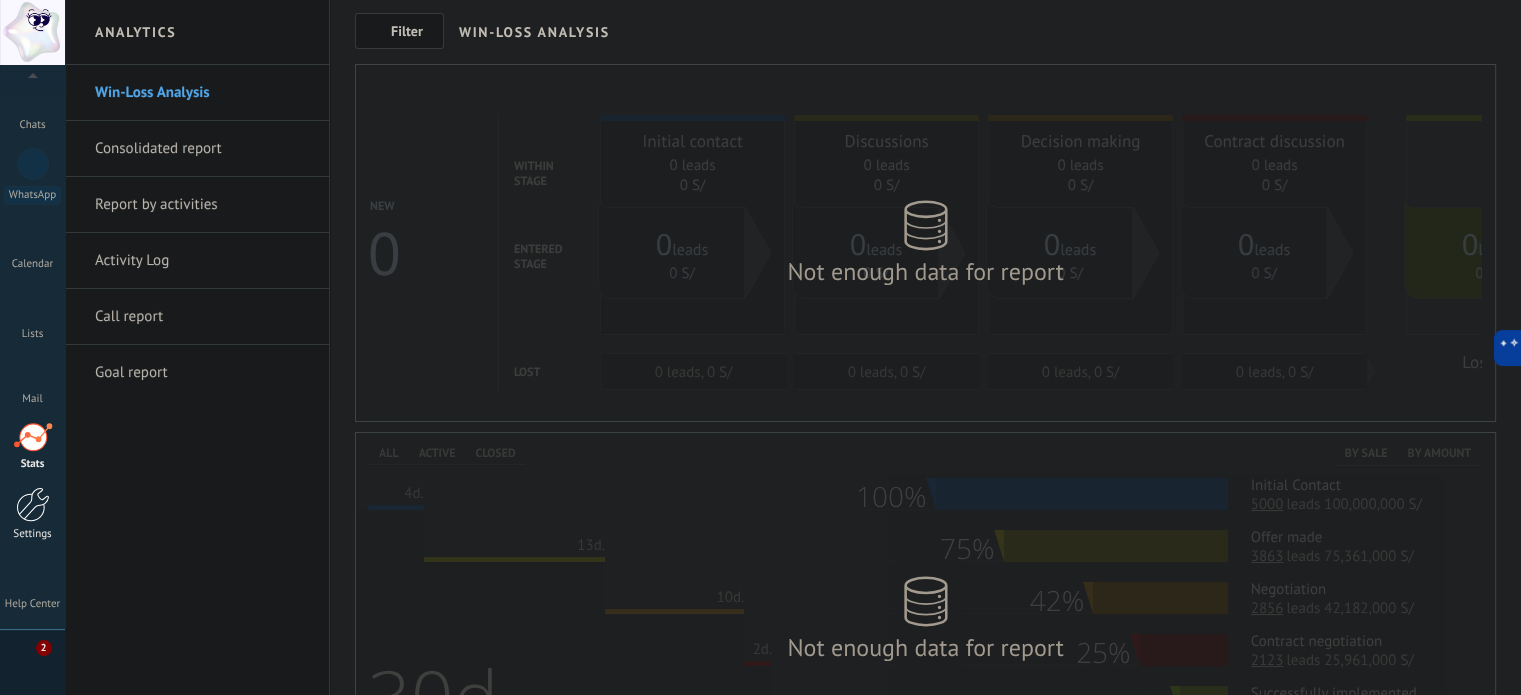 click on "Settings" at bounding box center (32, 514) 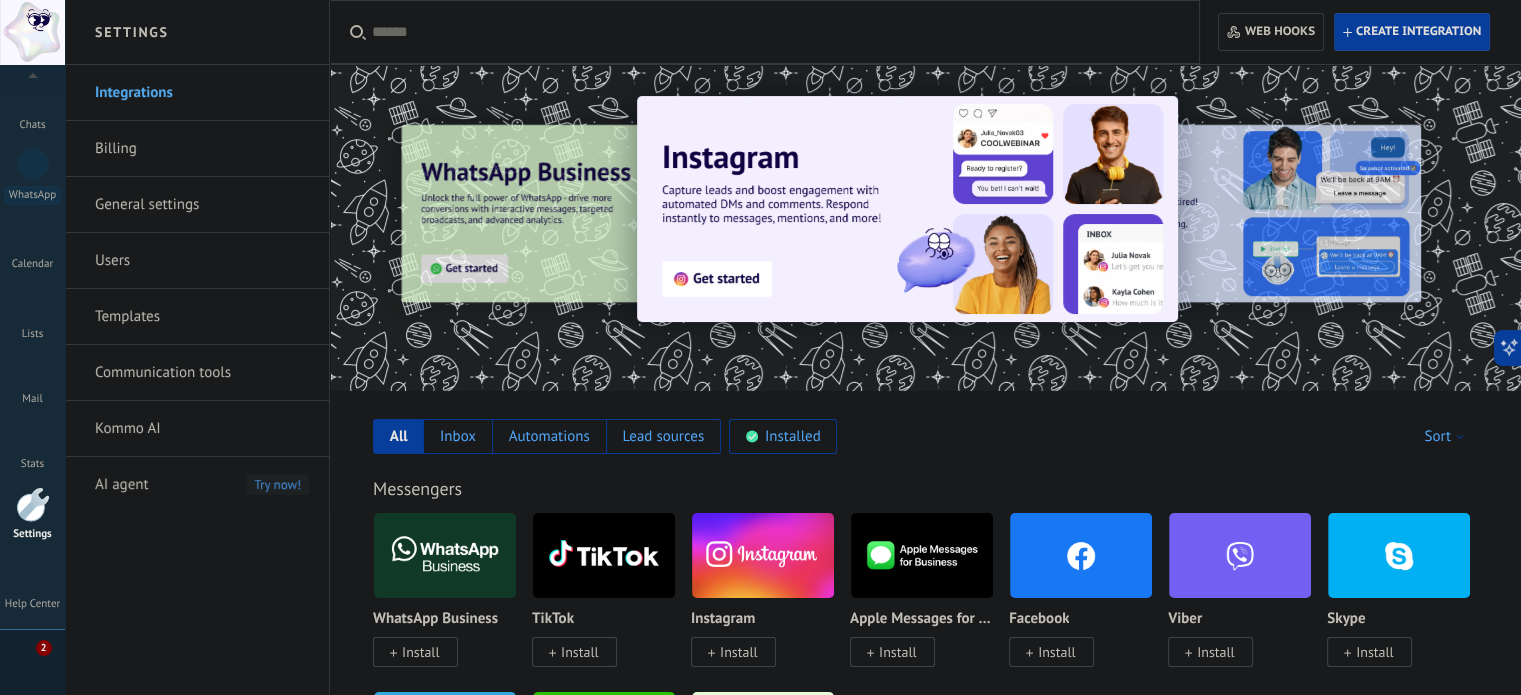 click on "Kommo AI" at bounding box center [202, 429] 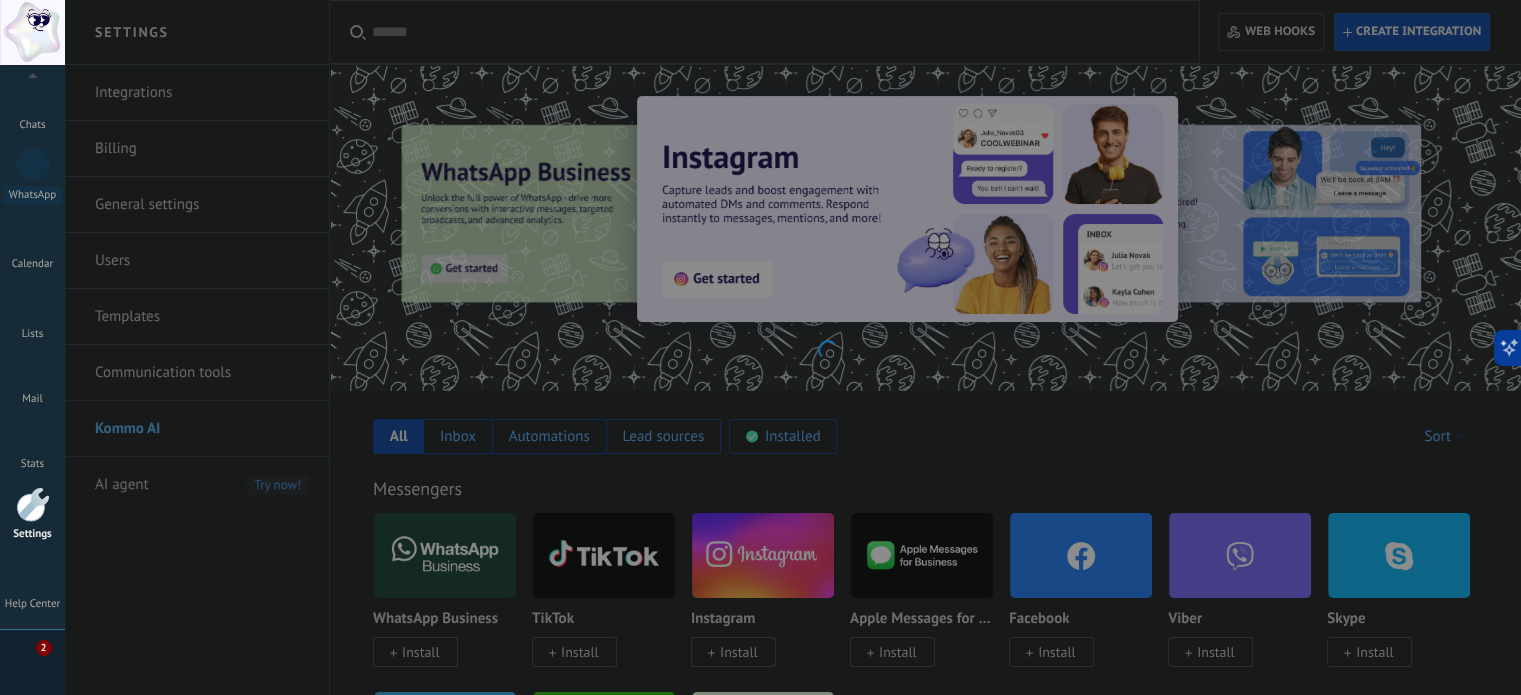 click on ".abccls-1,.abccls-2{fill-rule:evenodd}.abccls-2{fill:#fff} .abfcls-1{fill:none}.abfcls-2{fill:#fff} .abncls-1{isolation:isolate}.abncls-2{opacity:.06}.abncls-2,.abncls-3,.abncls-6{mix-blend-mode:multiply}.abncls-3{opacity:.15}.abncls-4,.abncls-8{fill:#fff}.abncls-5{fill:url(#abnlinear-gradient)}.abncls-6{opacity:.04}.abncls-7{fill:url(#abnlinear-gradient-2)}.abncls-8{fill-rule:evenodd} .abqst0{fill:#ffa200} .abwcls-1{fill:#252525} .cls-1{isolation:isolate} .acicls-1{fill:none} .aclcls-1{fill:#232323} .acnst0{display:none} .addcls-1,.addcls-2{fill:none;stroke-miterlimit:10}.addcls-1{stroke:#dfe0e5}.addcls-2{stroke:#a1a7ab} .adecls-1,.adecls-2{fill:none;stroke-miterlimit:10}.adecls-1{stroke:#dfe0e5}.adecls-2{stroke:#a1a7ab} .adqcls-1{fill:#8591a5;fill-rule:evenodd} .aeccls-1{fill:#5c9f37} .aeecls-1{fill:#f86161} .aejcls-1{fill:#8591a5;fill-rule:evenodd} .aekcls-1{fill-rule:evenodd} .aelcls-1{fill-rule:evenodd;fill:currentColor} .aemcls-1{fill-rule:evenodd;fill:currentColor} .aencls-2{fill:#f86161;opacity:.3}" at bounding box center (760, 347) 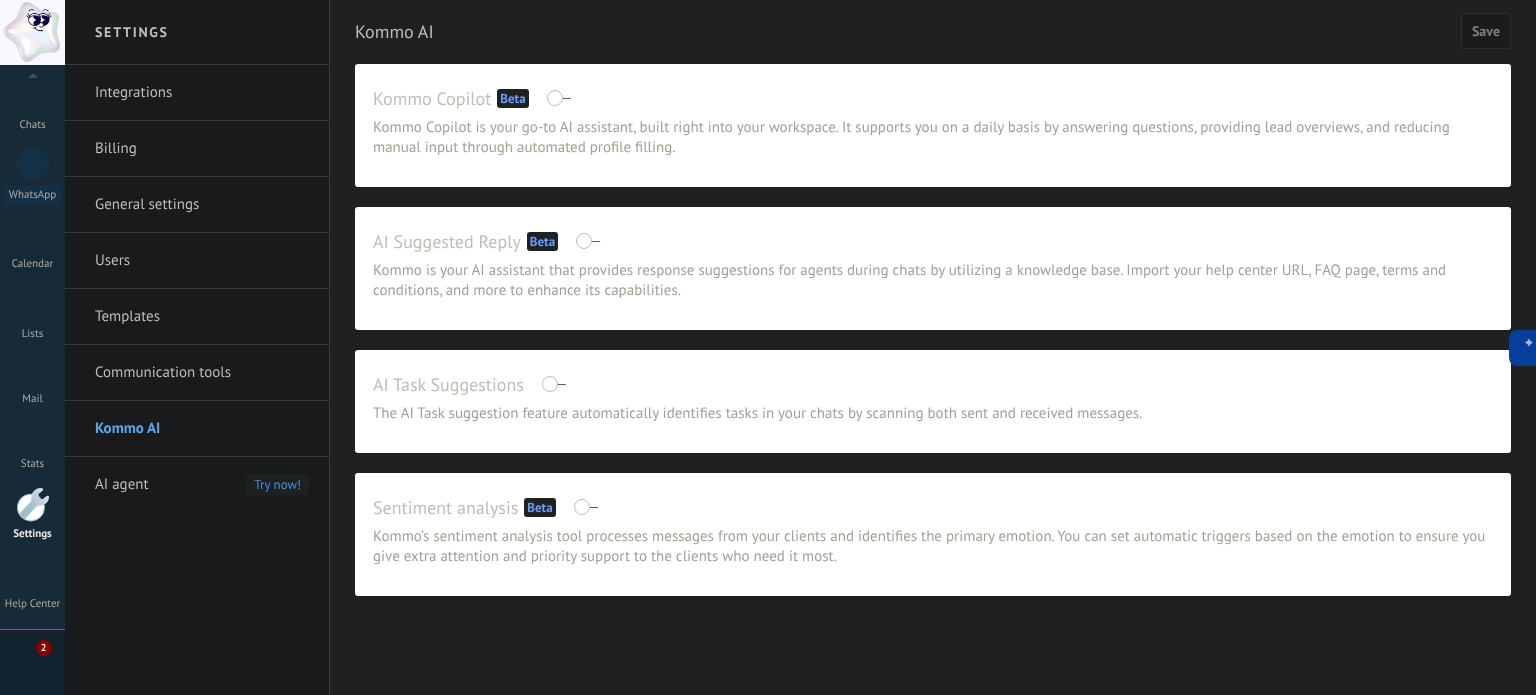 click on "Templates" at bounding box center (202, 317) 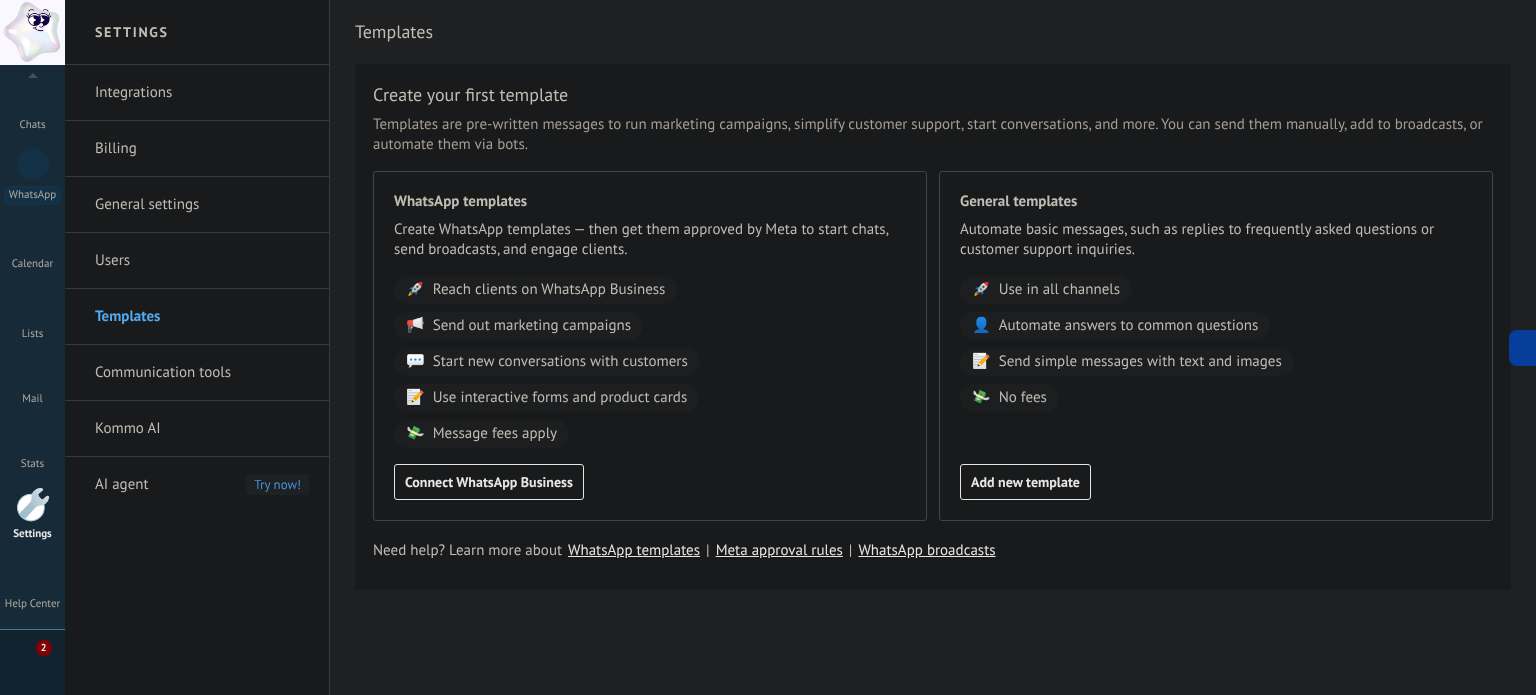 click on "Add new template" at bounding box center [1025, 482] 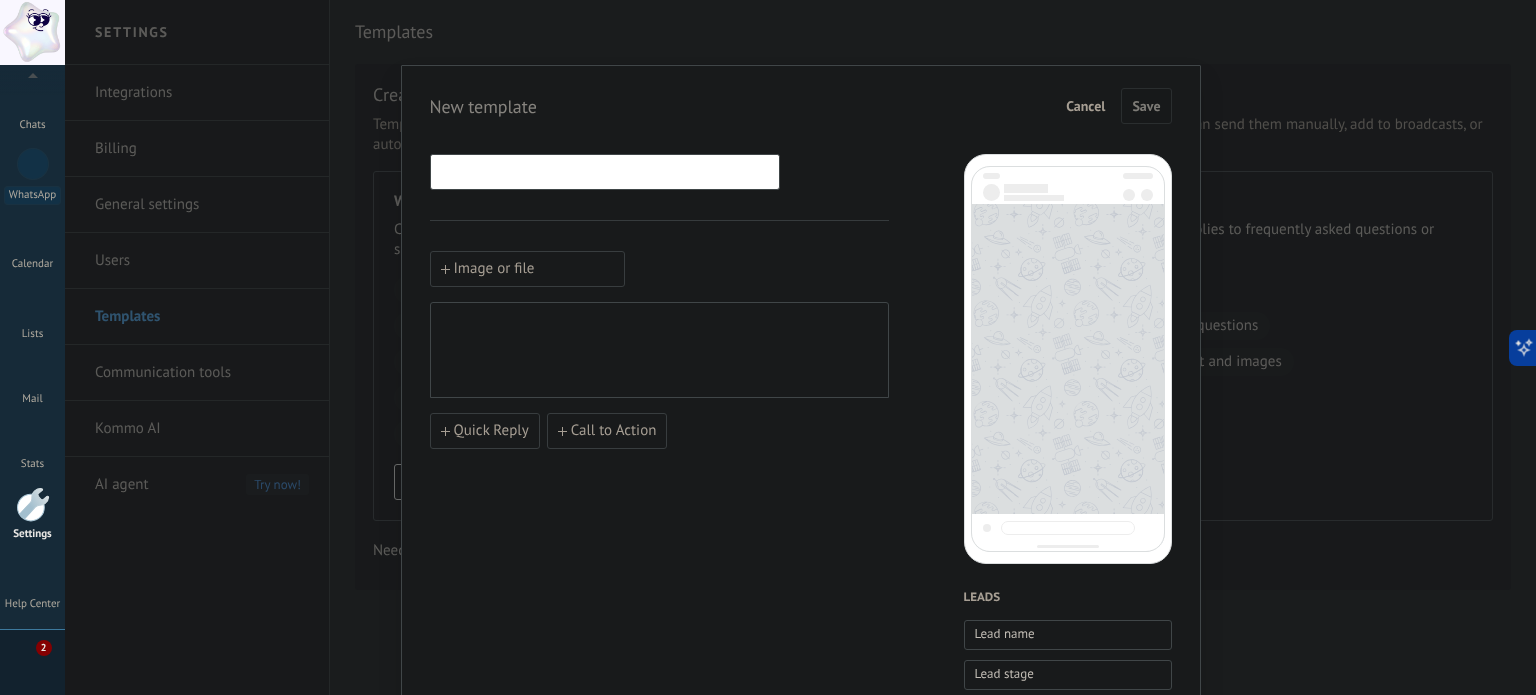 click at bounding box center [605, 171] 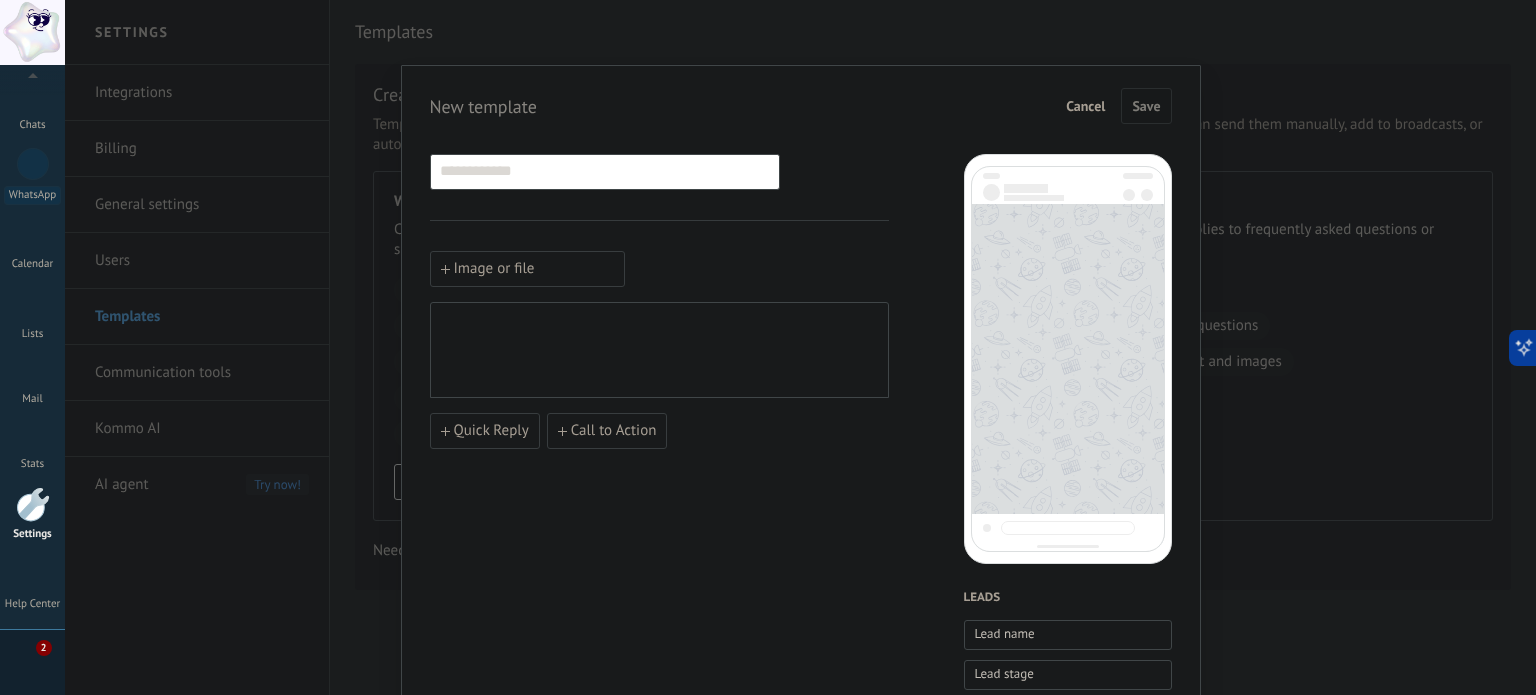 click on "Image or file" at bounding box center (527, 269) 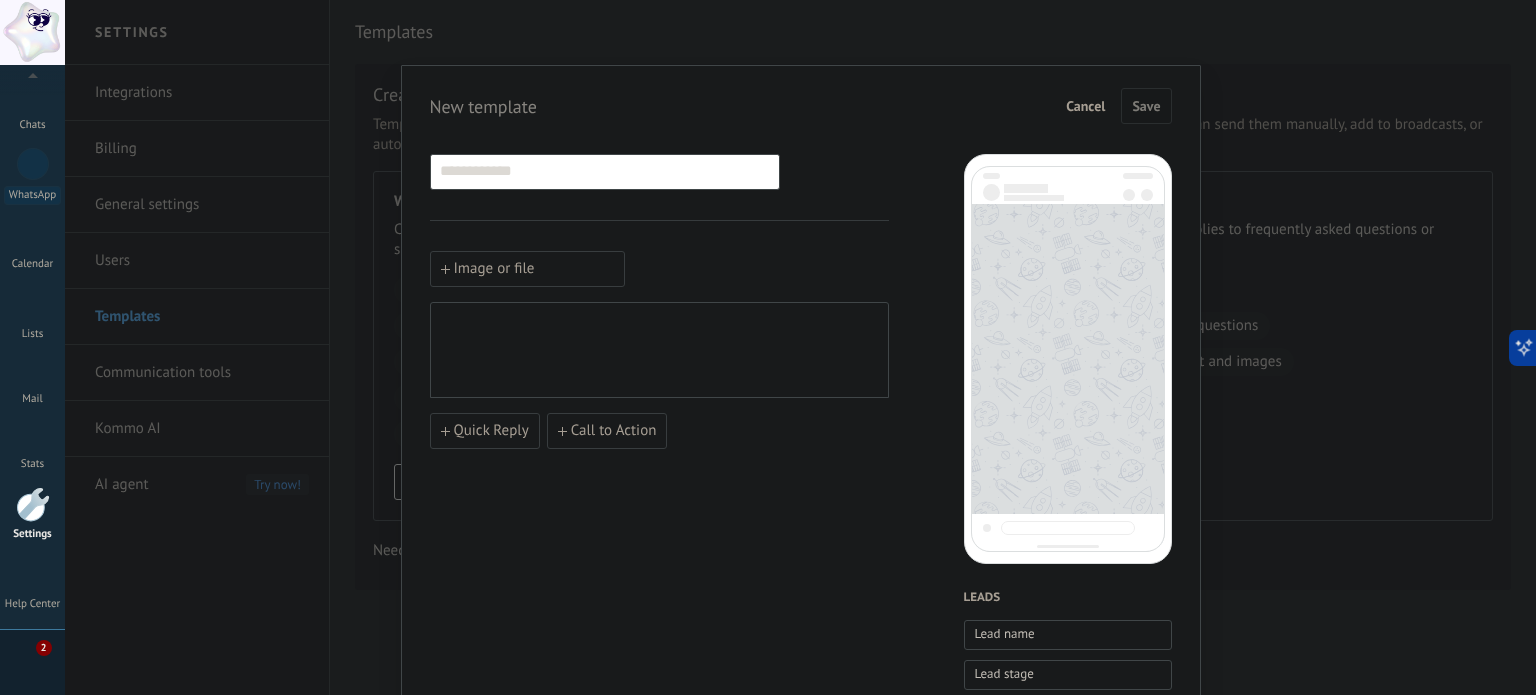 click on "Cancel" at bounding box center [1085, 106] 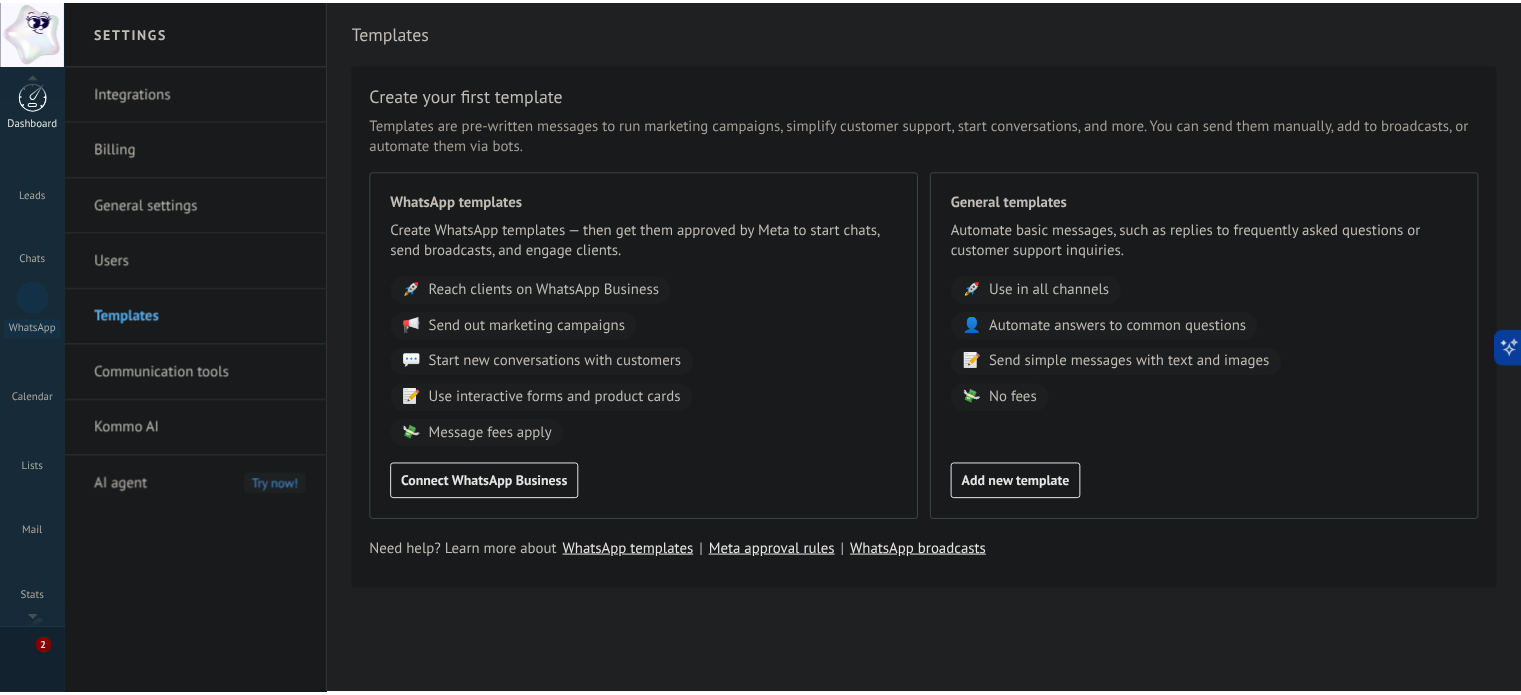 scroll, scrollTop: 0, scrollLeft: 0, axis: both 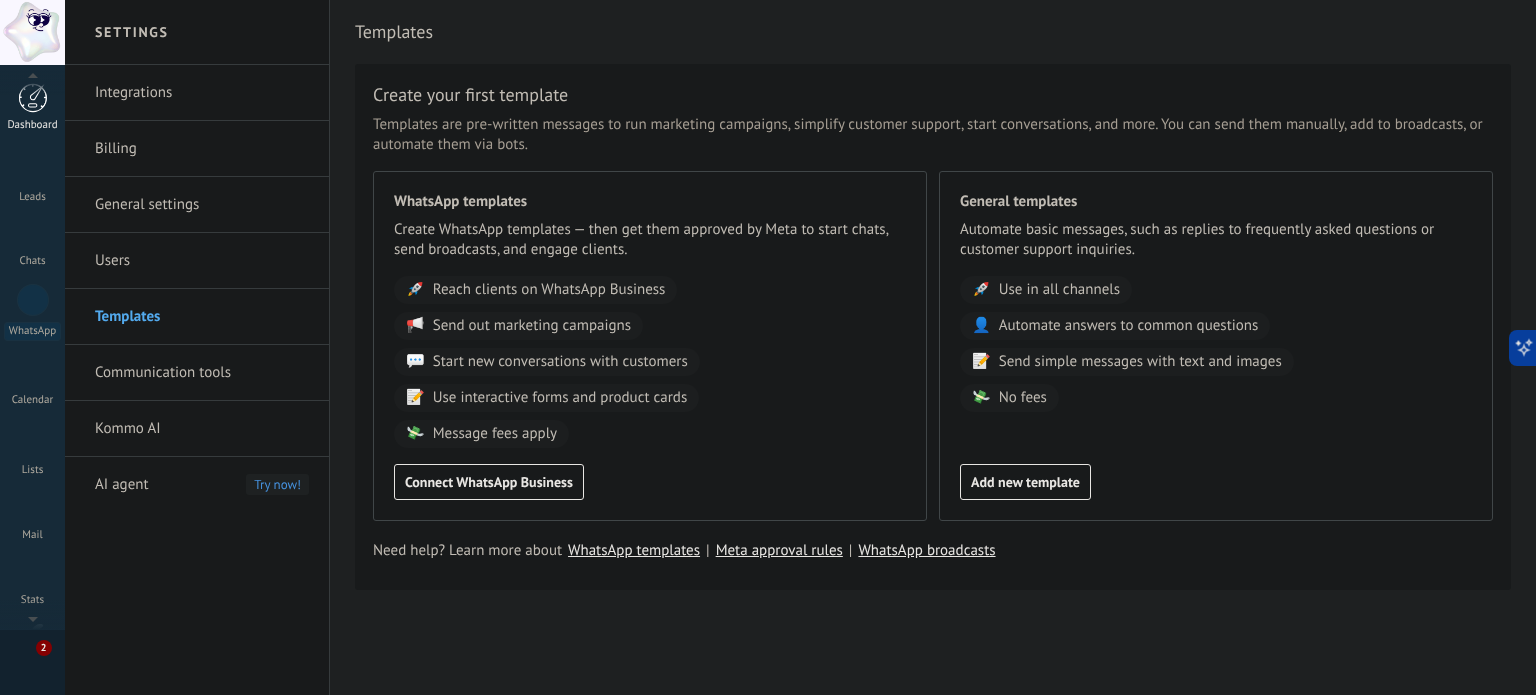 click at bounding box center [33, 98] 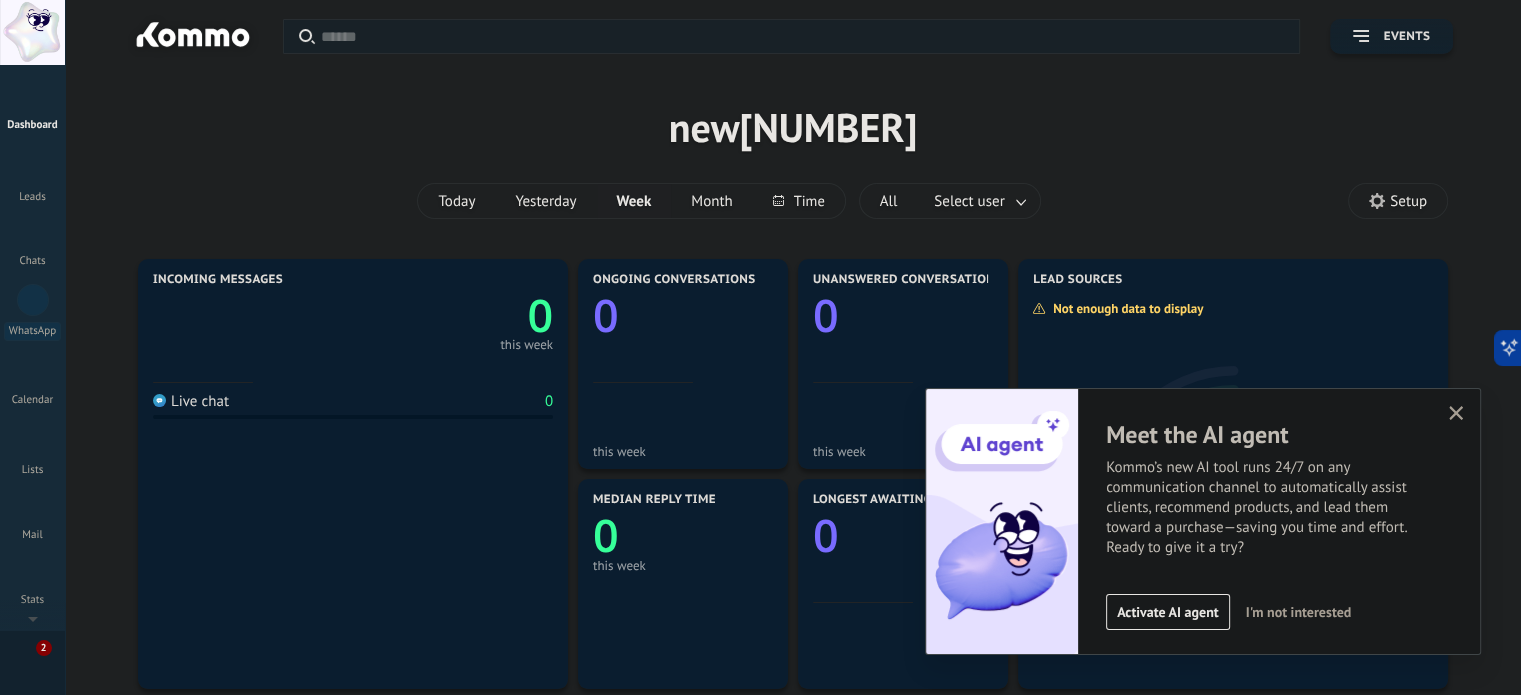 click on "I'm not interested" at bounding box center [1299, 612] 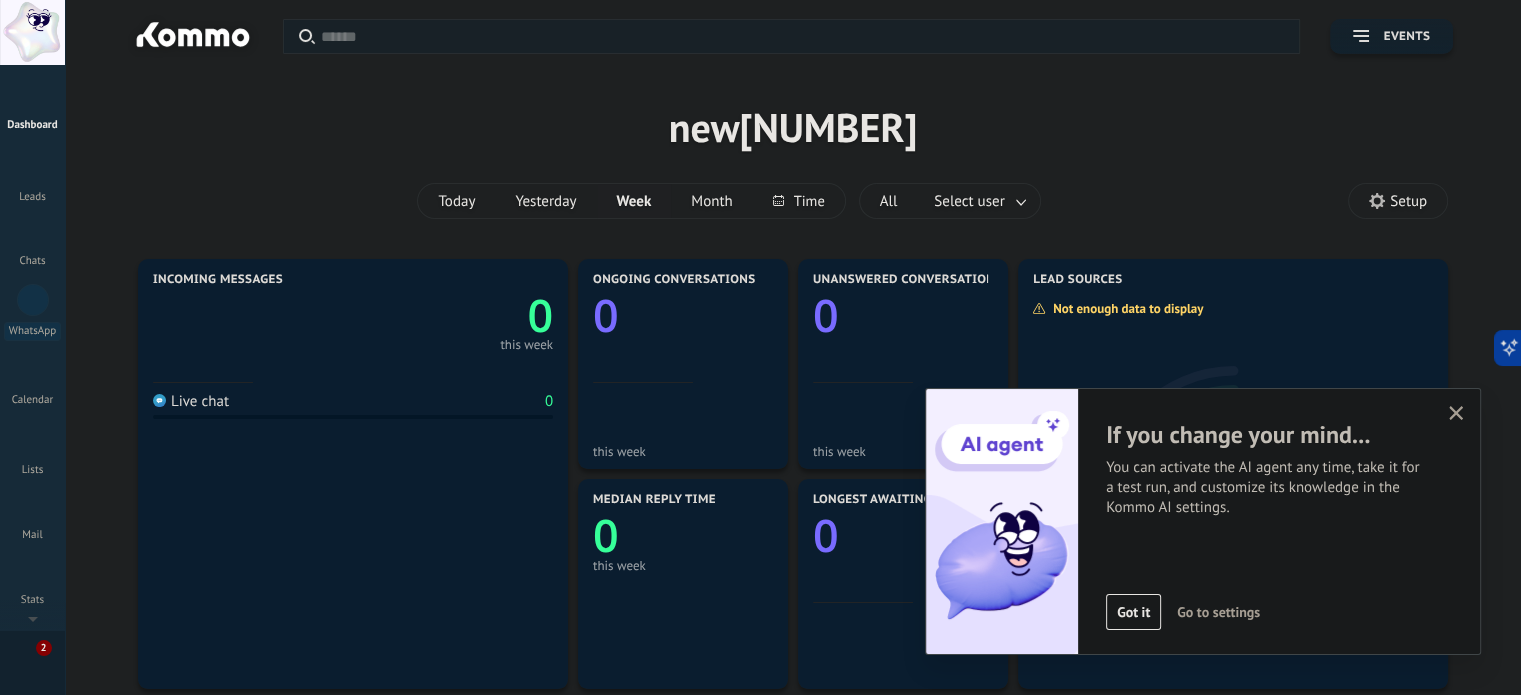 click on "If you change your mind... You can activate the AI agent any time, take it for a test run, and customize its knowledge in the Kommo AI settings. Got it Go to settings" at bounding box center (1279, 521) 